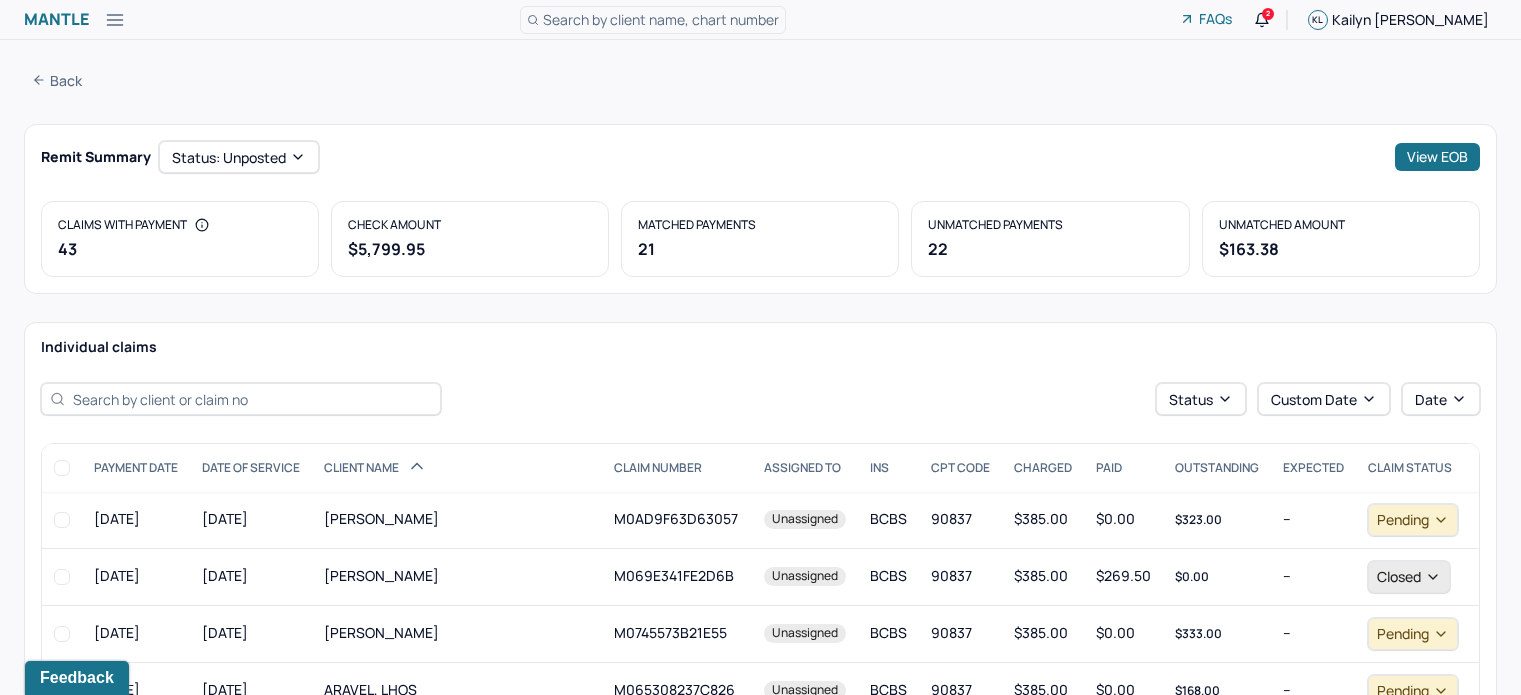 scroll, scrollTop: 344, scrollLeft: 0, axis: vertical 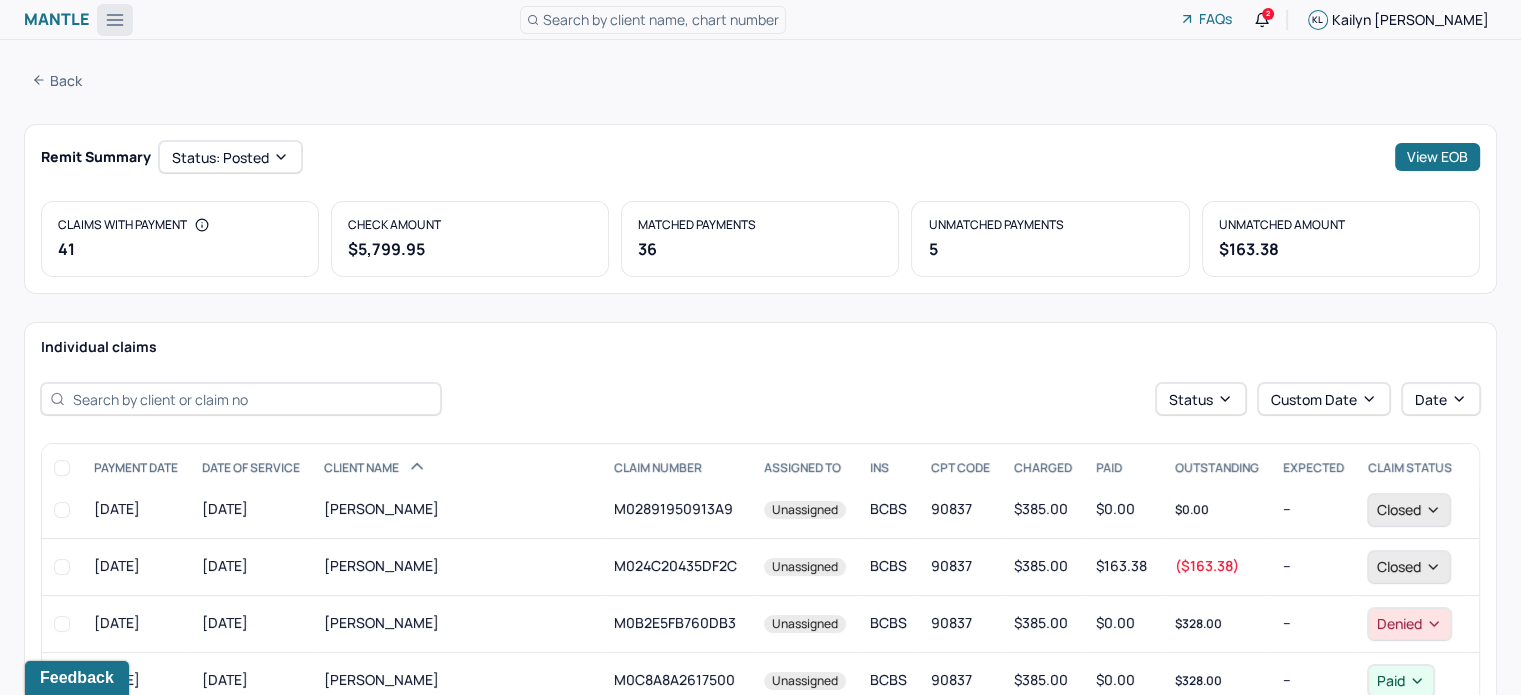 click 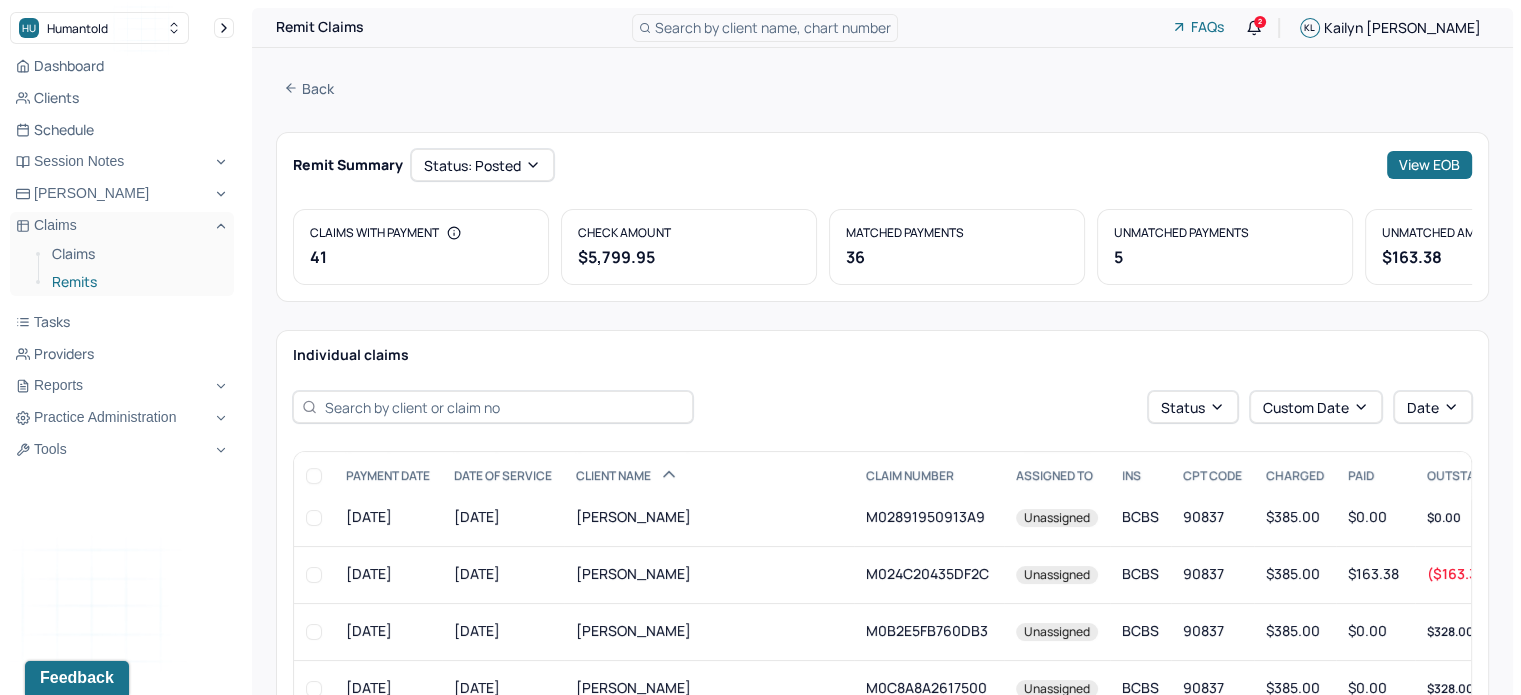 click on "Remits" at bounding box center (135, 282) 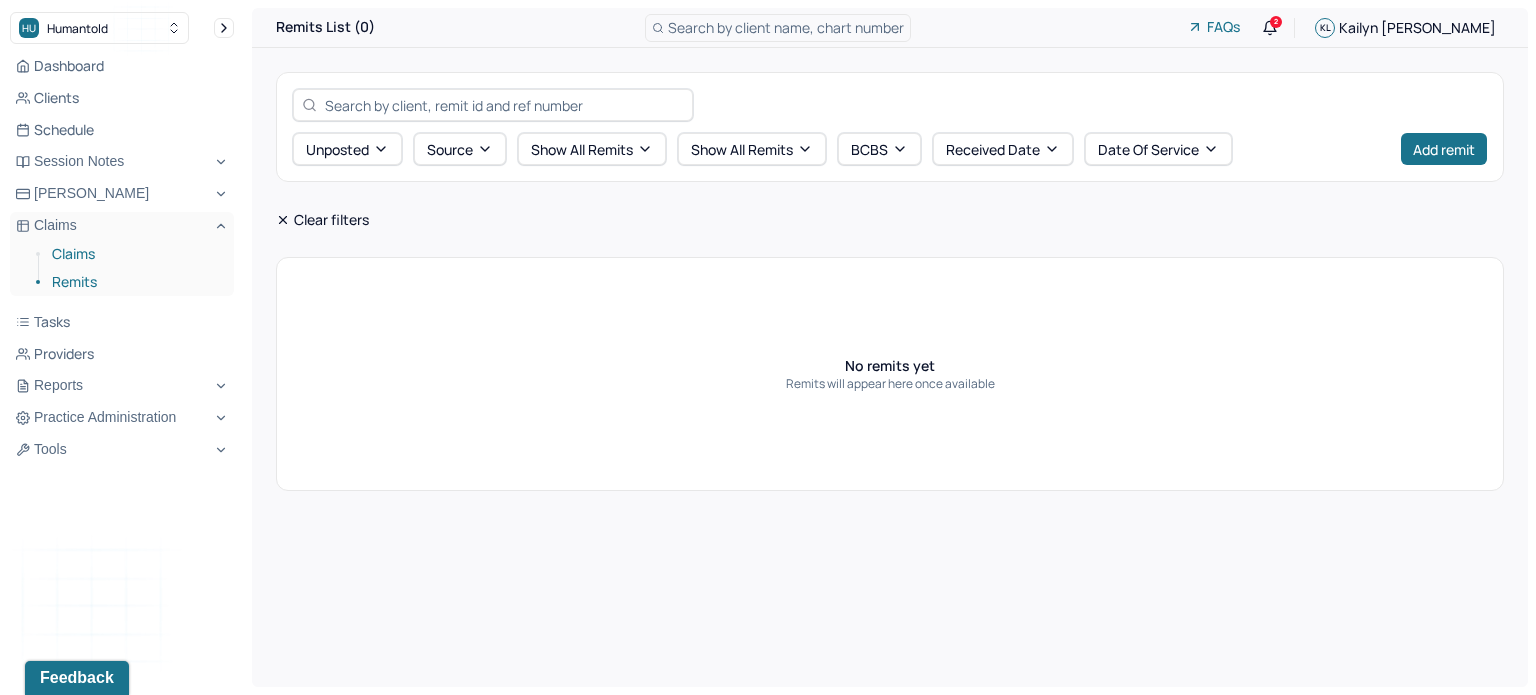 click on "Claims" at bounding box center [135, 254] 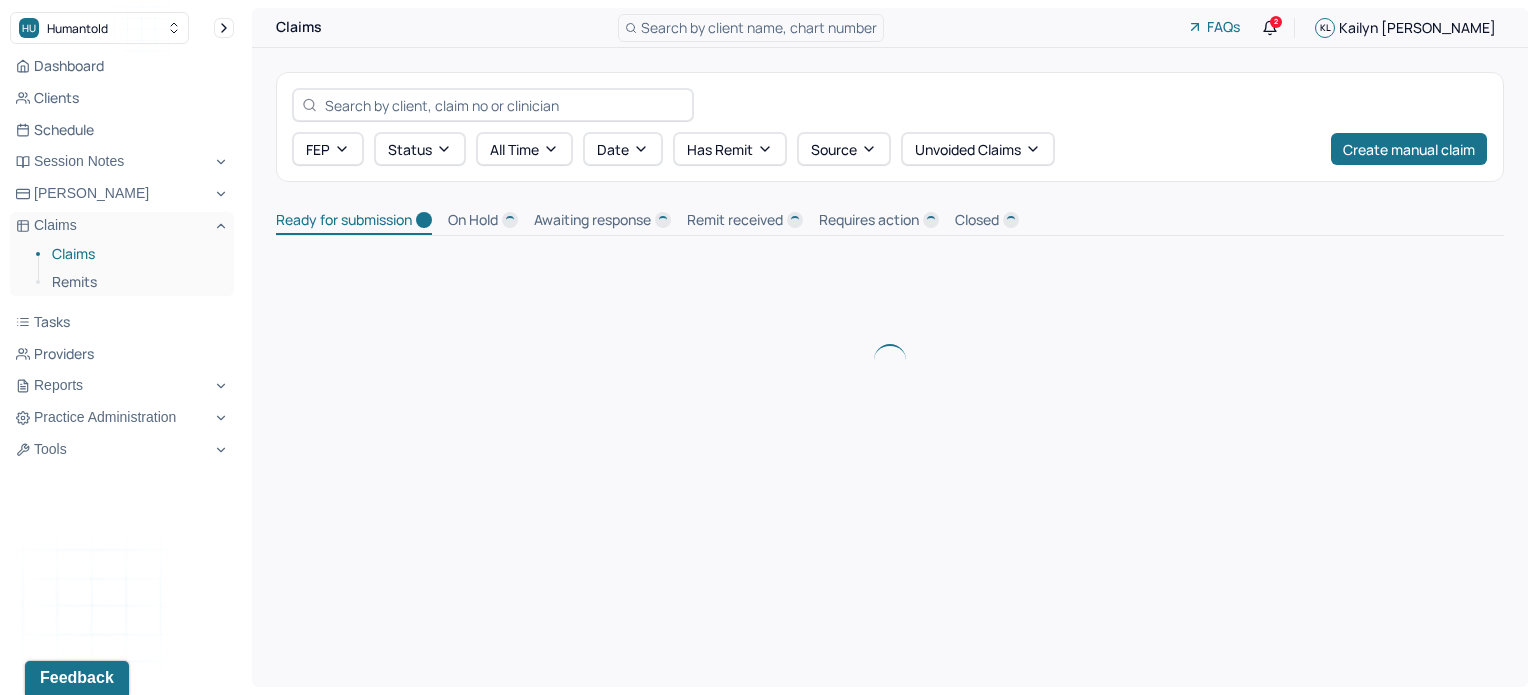 click on "Claims" at bounding box center (135, 254) 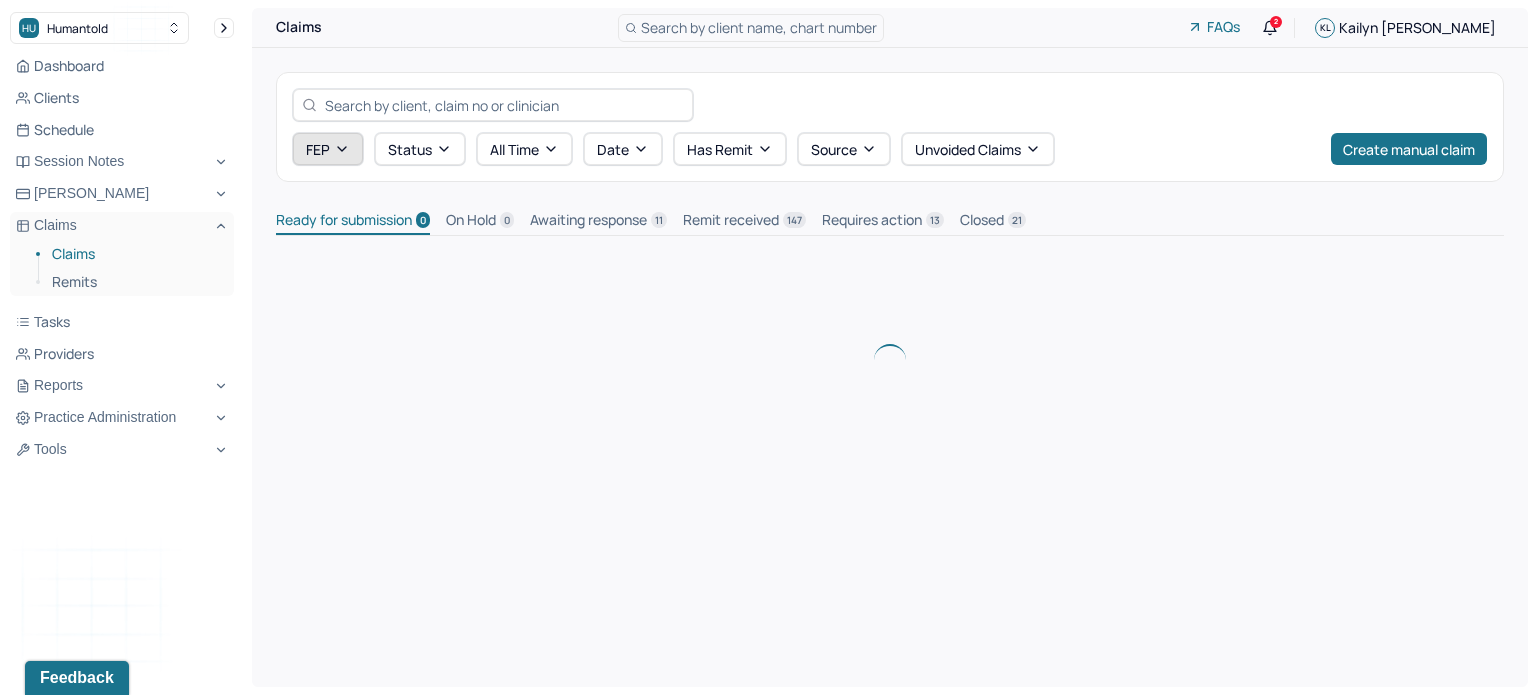 click 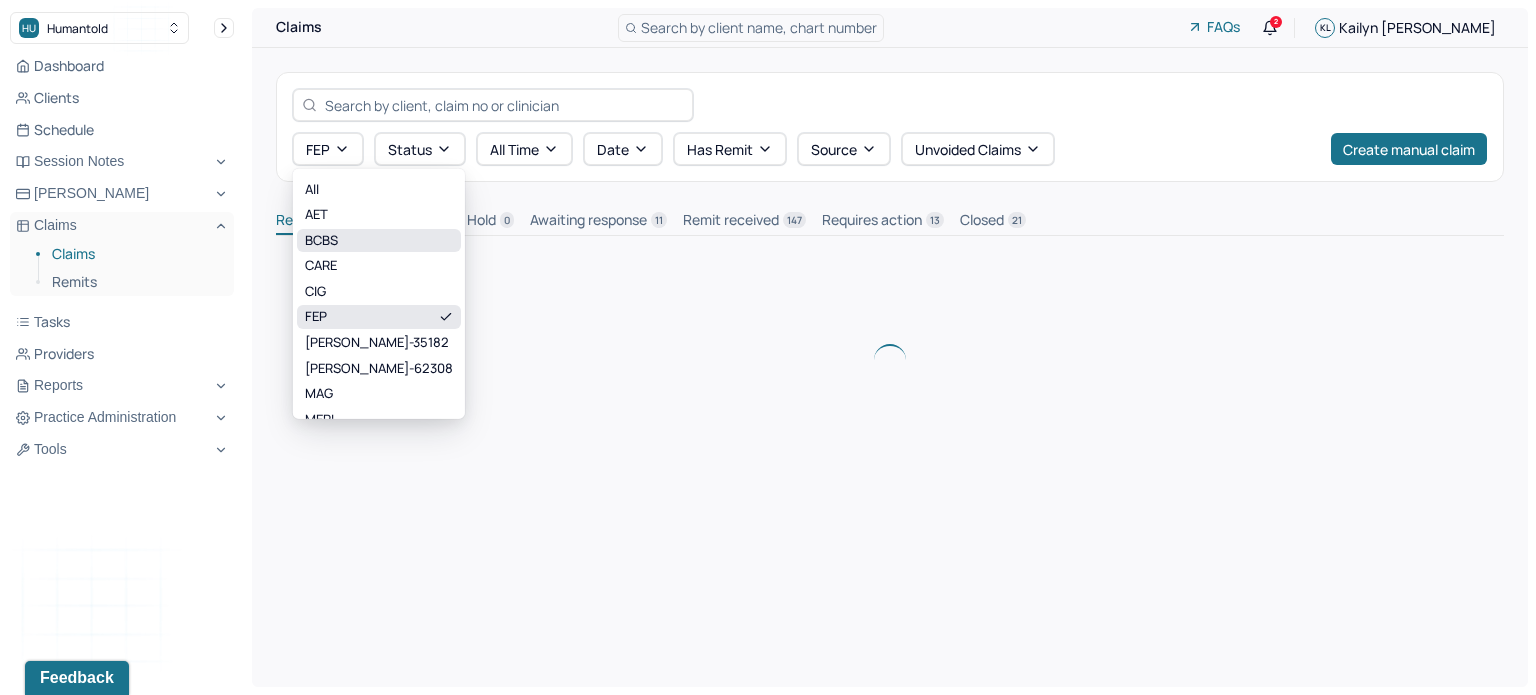 click on "BCBS" at bounding box center [379, 240] 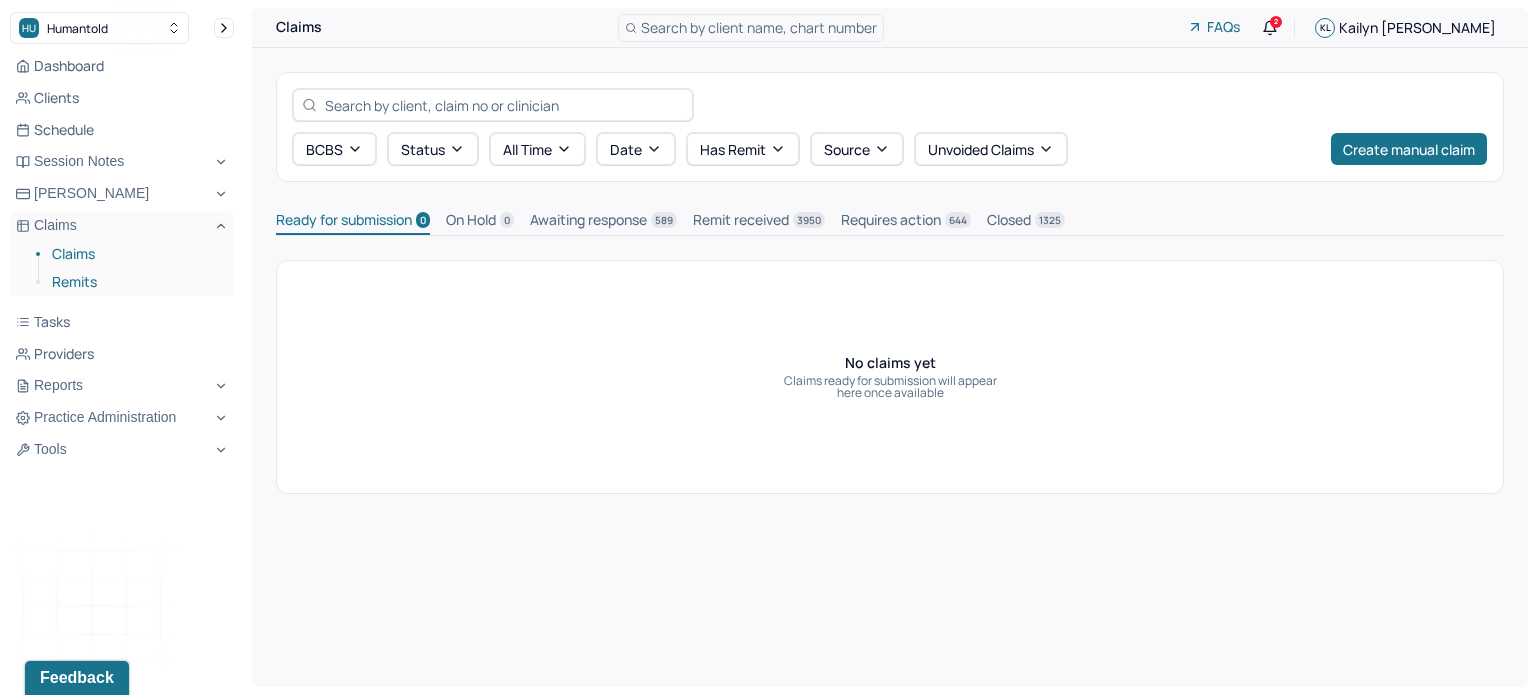 drag, startPoint x: 95, startPoint y: 278, endPoint x: 112, endPoint y: 280, distance: 17.117243 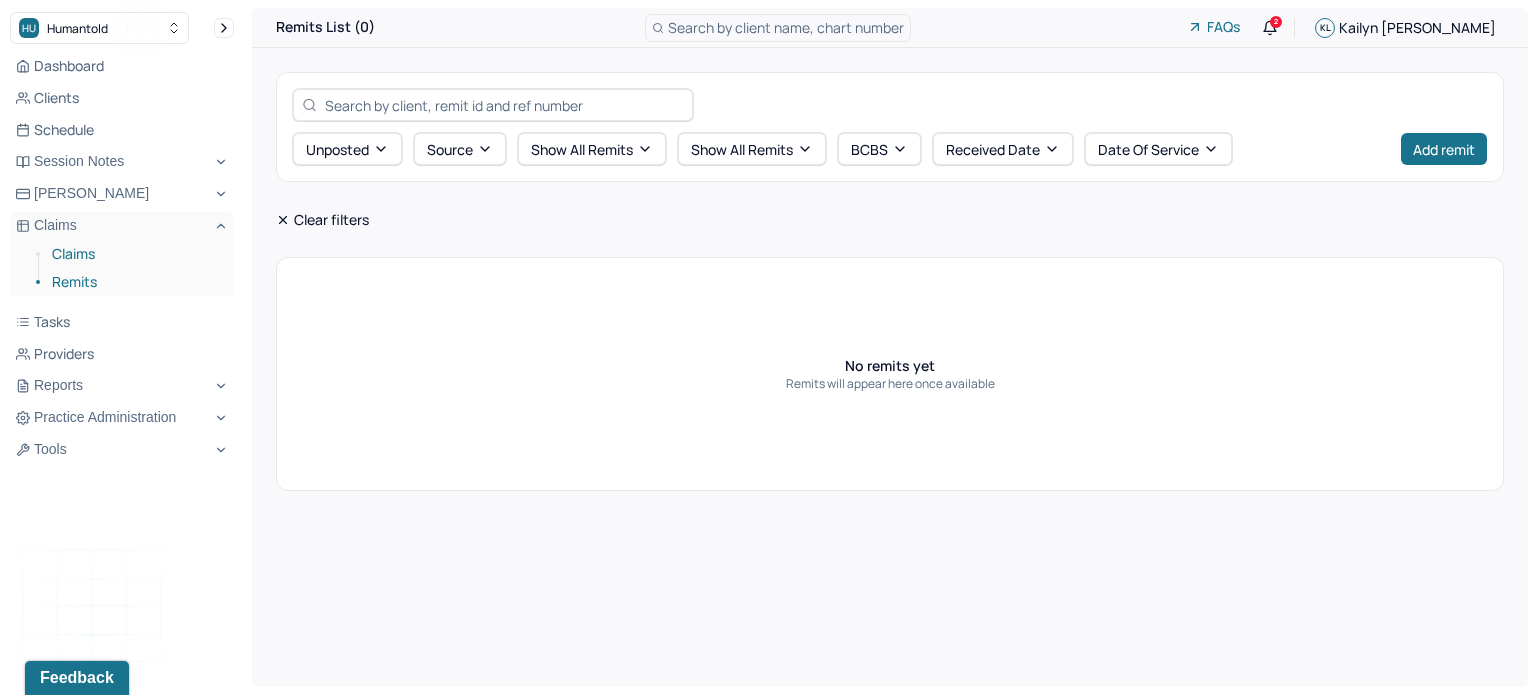 click on "Claims" at bounding box center [135, 254] 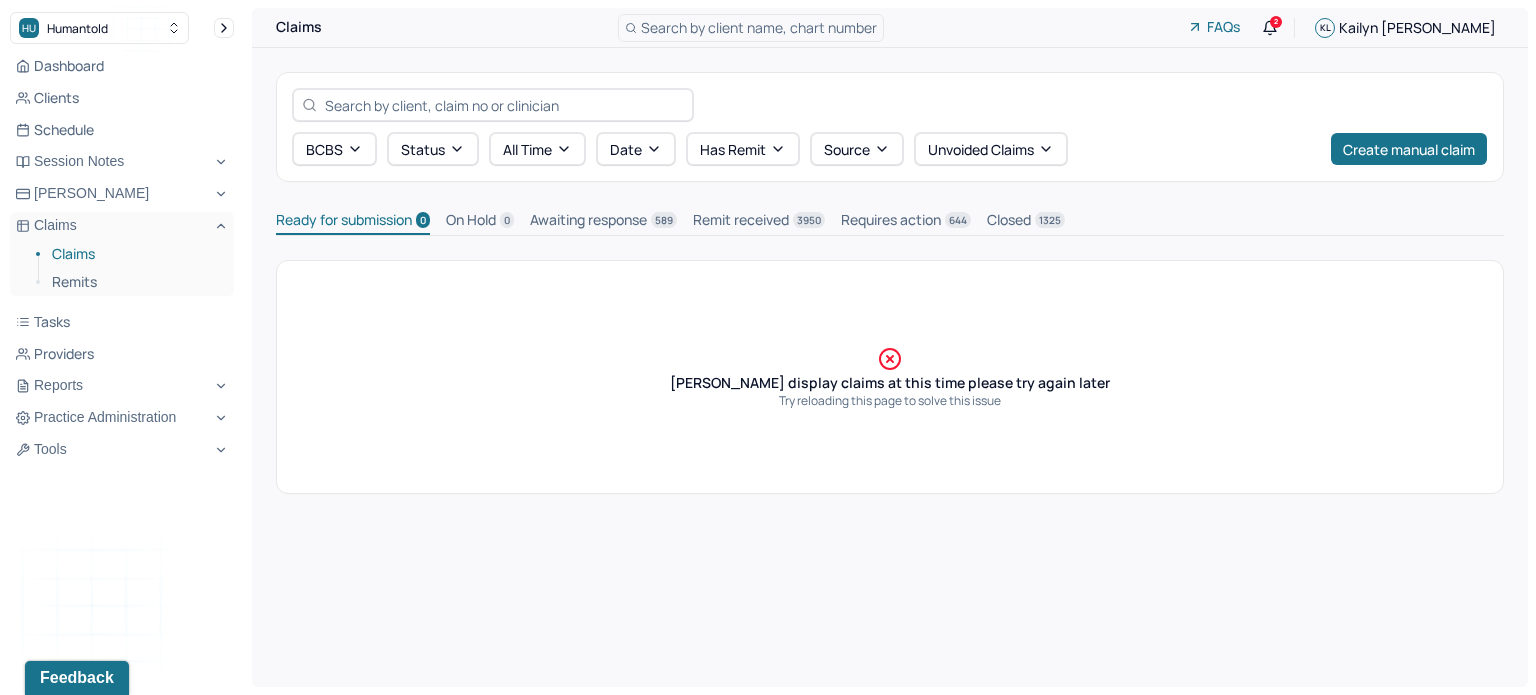 click on "Ready for submission 0" at bounding box center (353, 222) 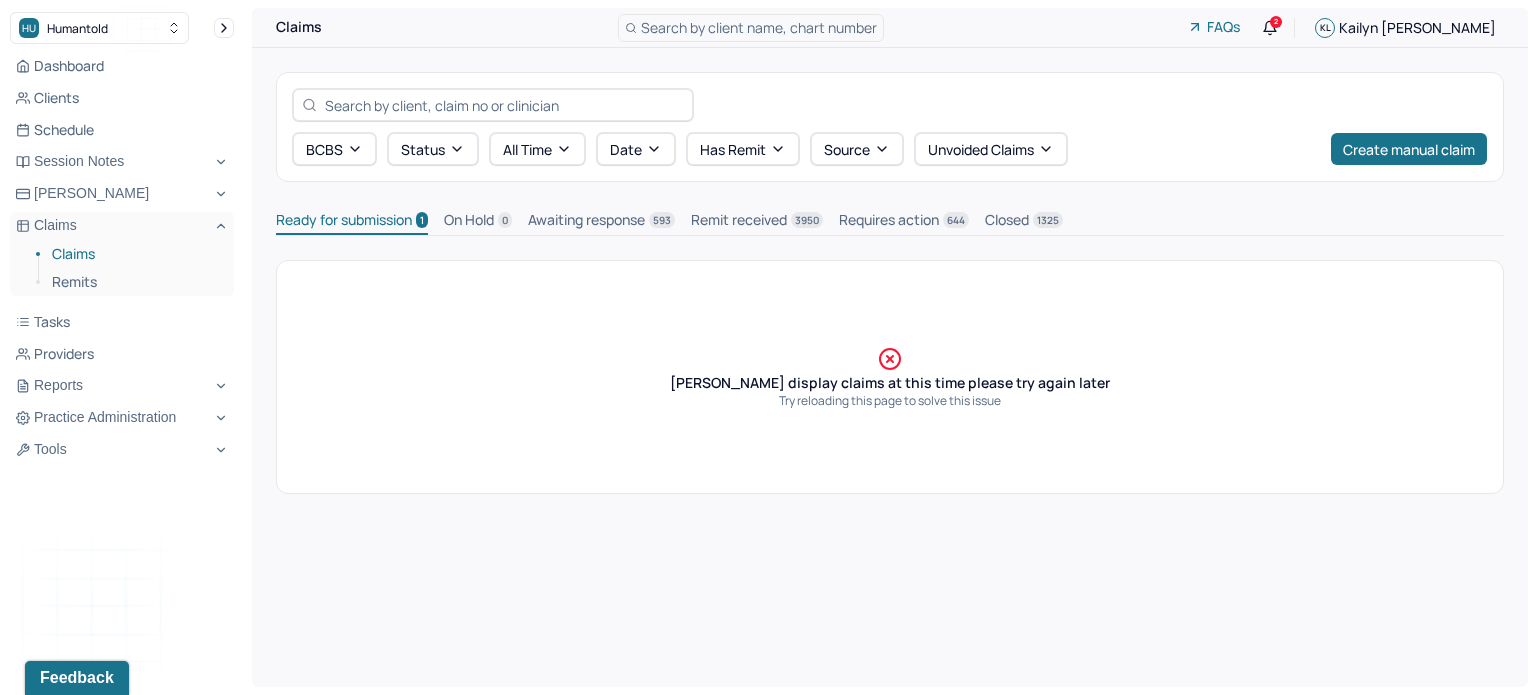 click on "On Hold 0" at bounding box center [478, 222] 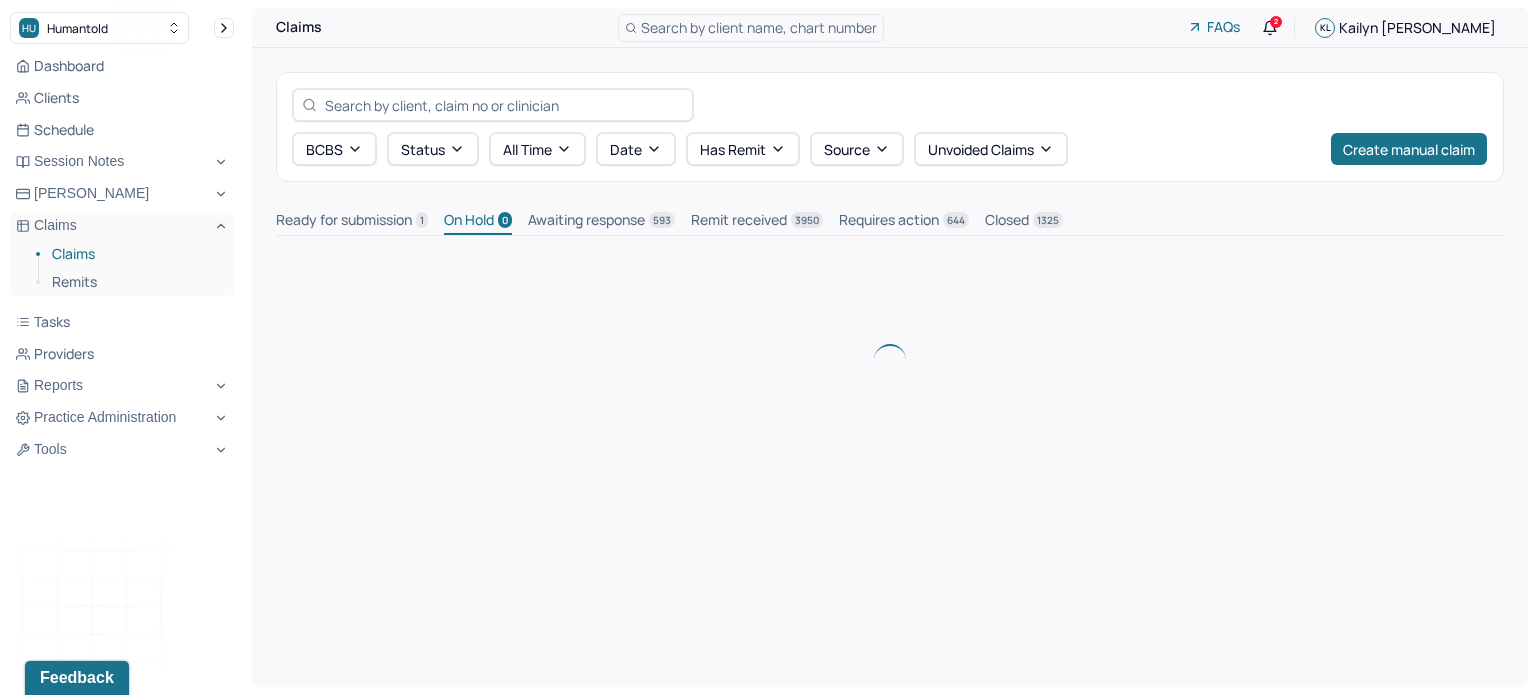click on "Ready for submission 1" at bounding box center [352, 222] 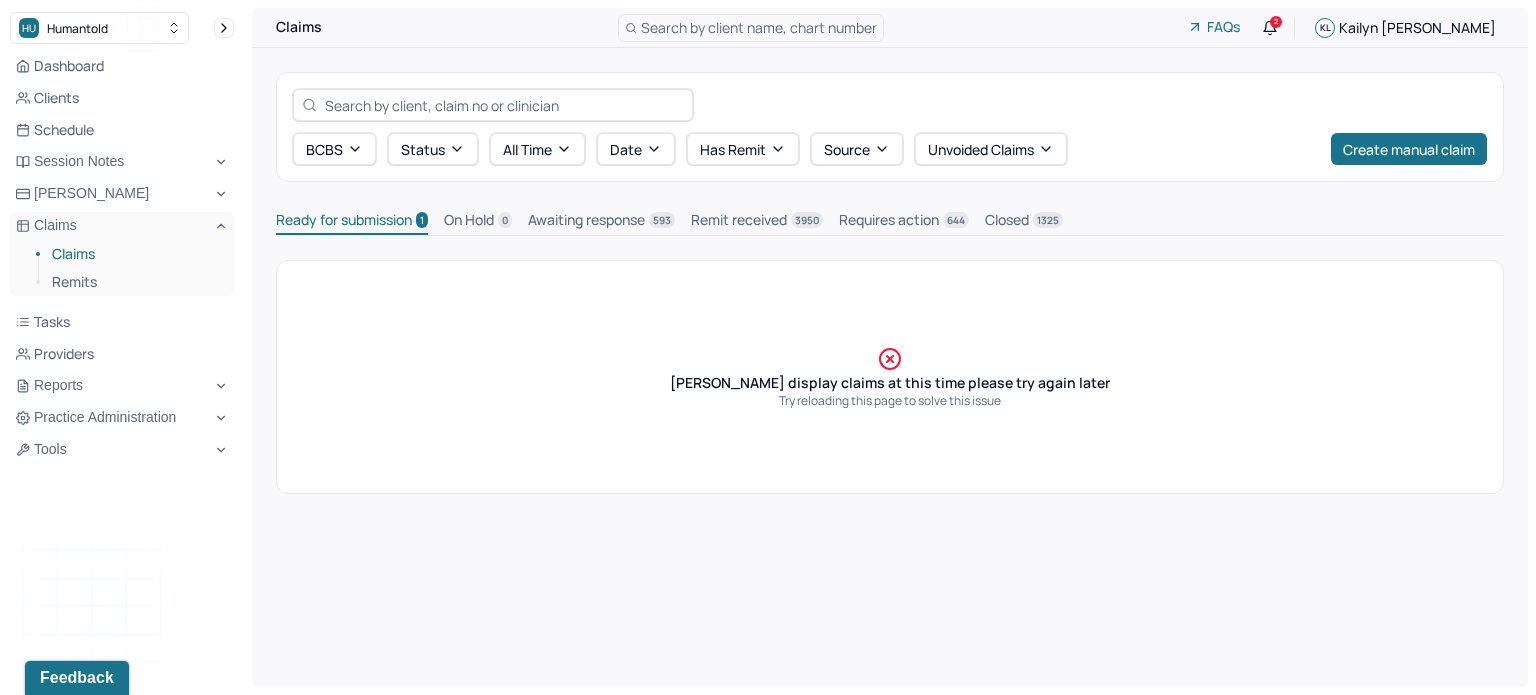 click on "Ready for submission 1" at bounding box center [352, 222] 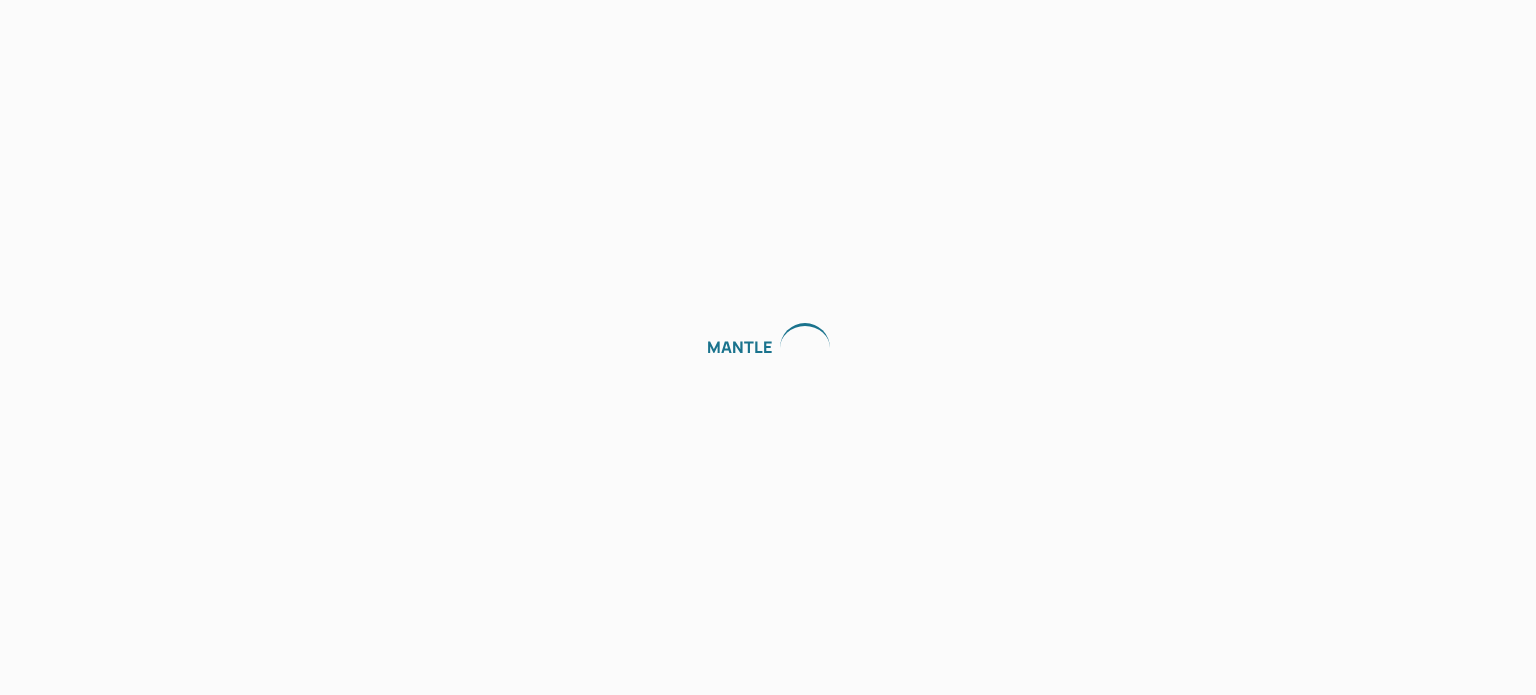 scroll, scrollTop: 0, scrollLeft: 0, axis: both 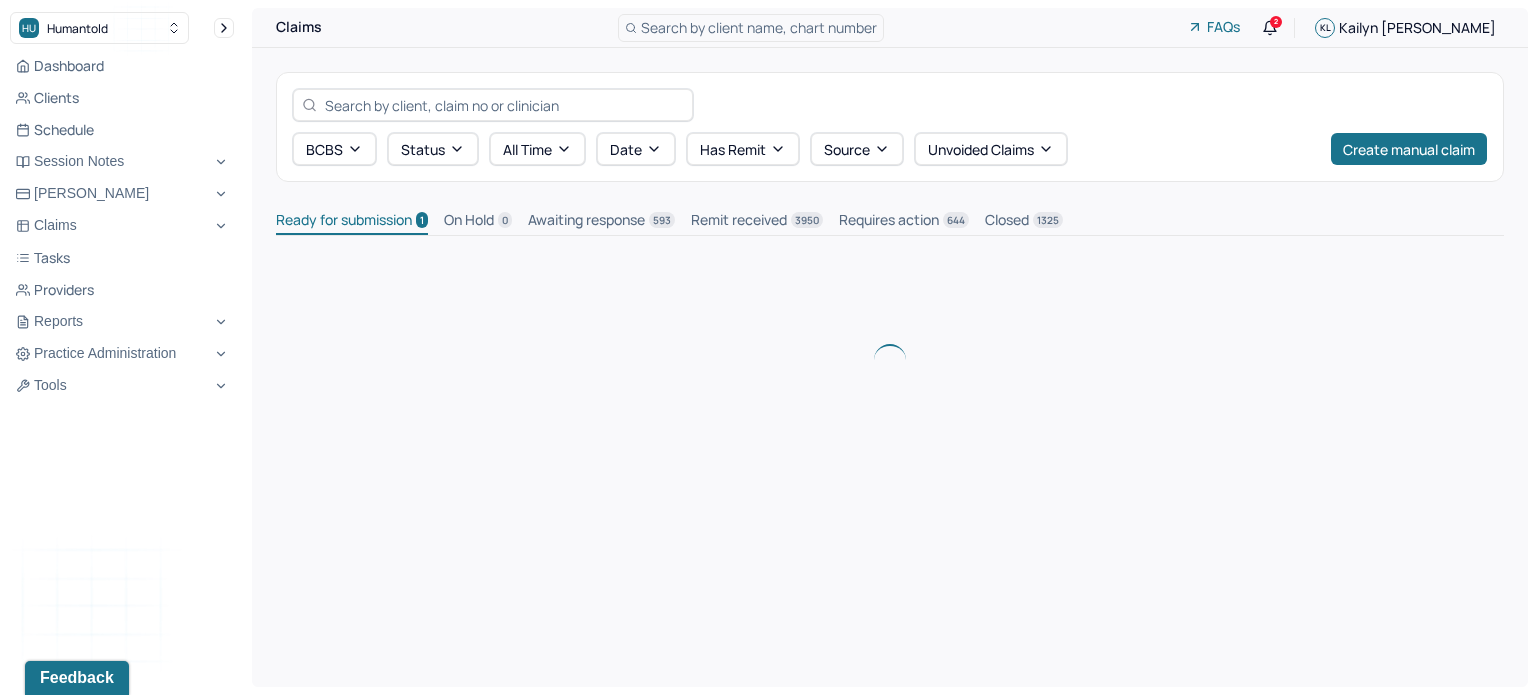 click on "Ready for submission 1" at bounding box center [352, 222] 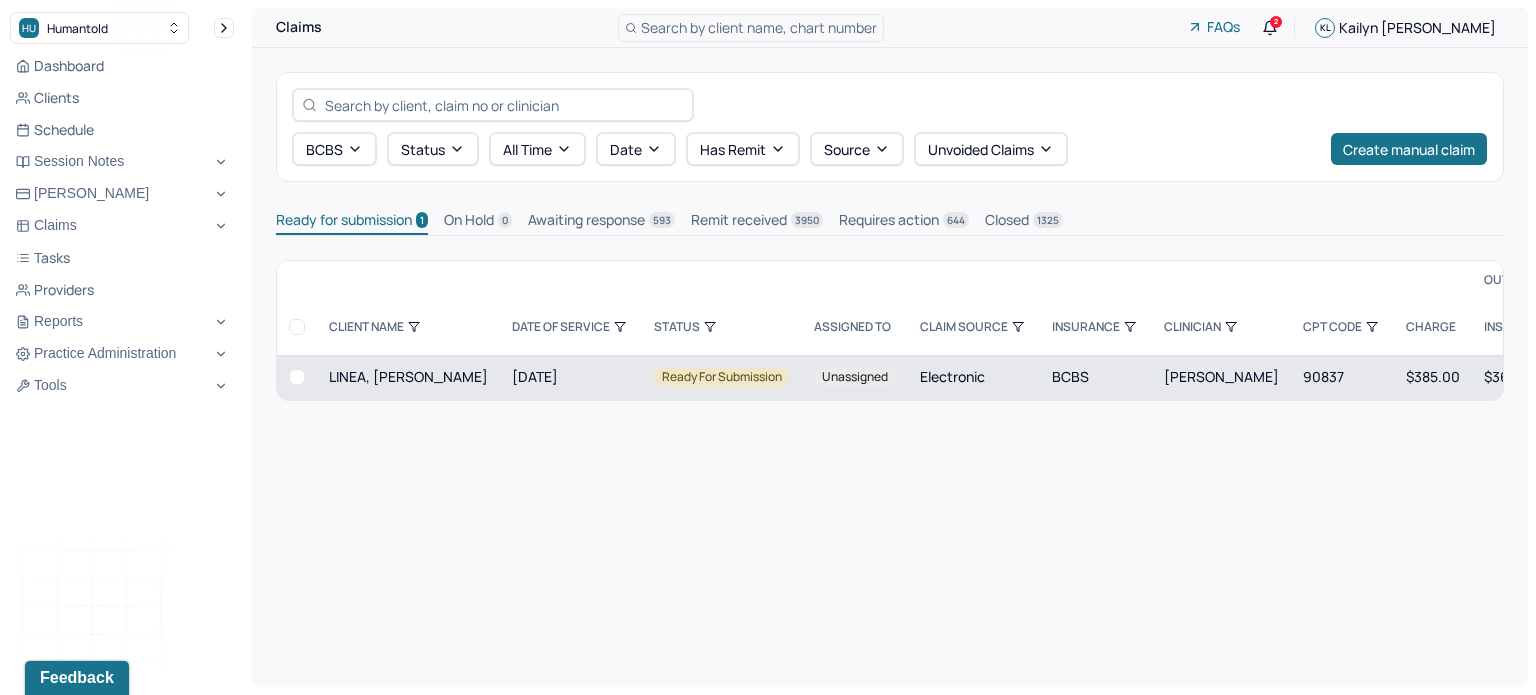 click at bounding box center [297, 377] 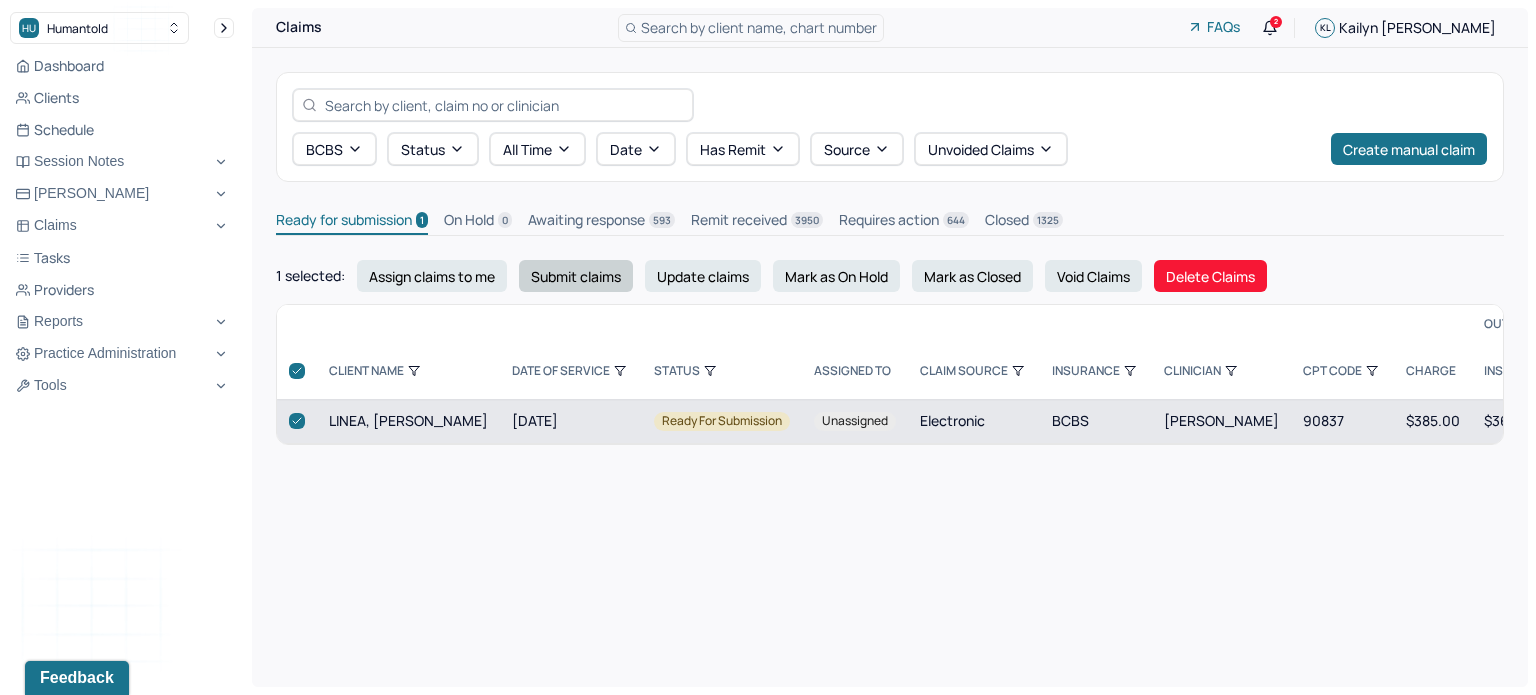 click on "Submit claims" at bounding box center [576, 276] 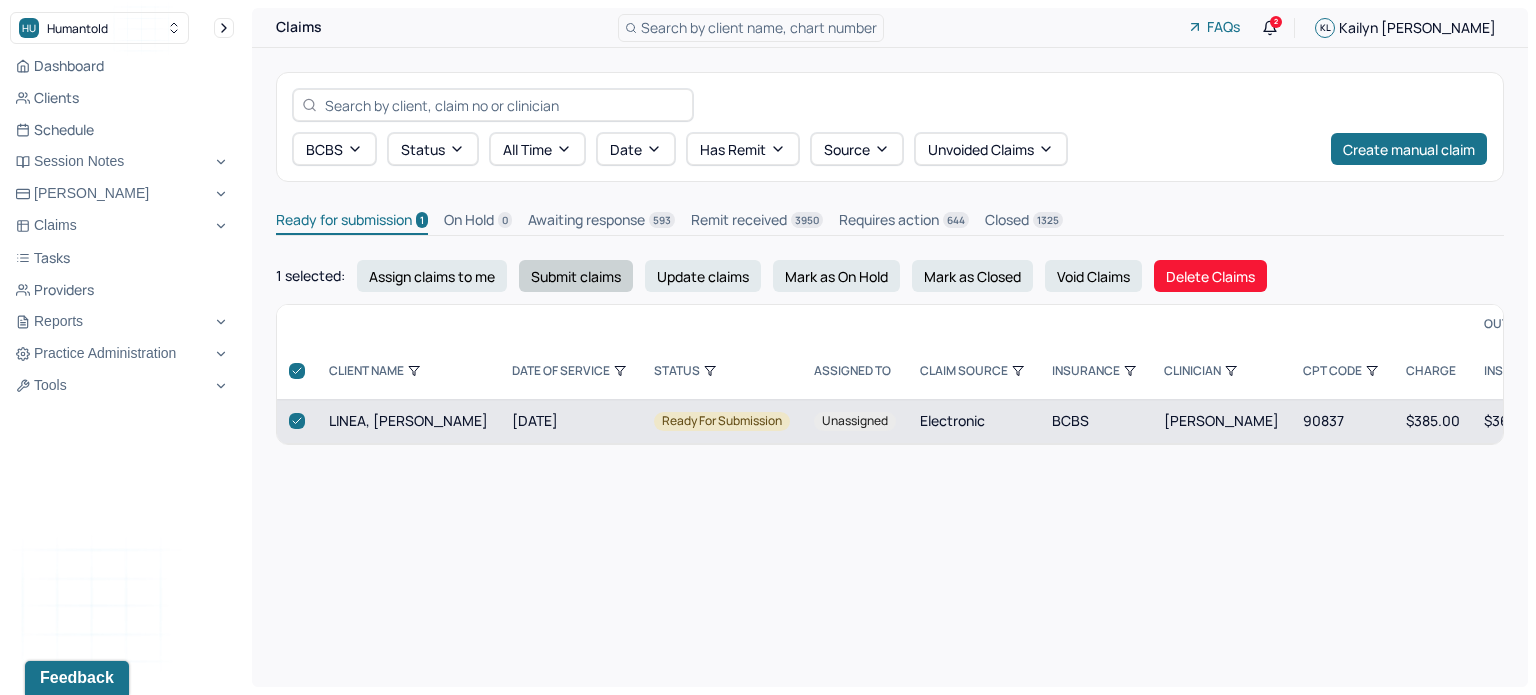 click on "Submit claims" at bounding box center [576, 276] 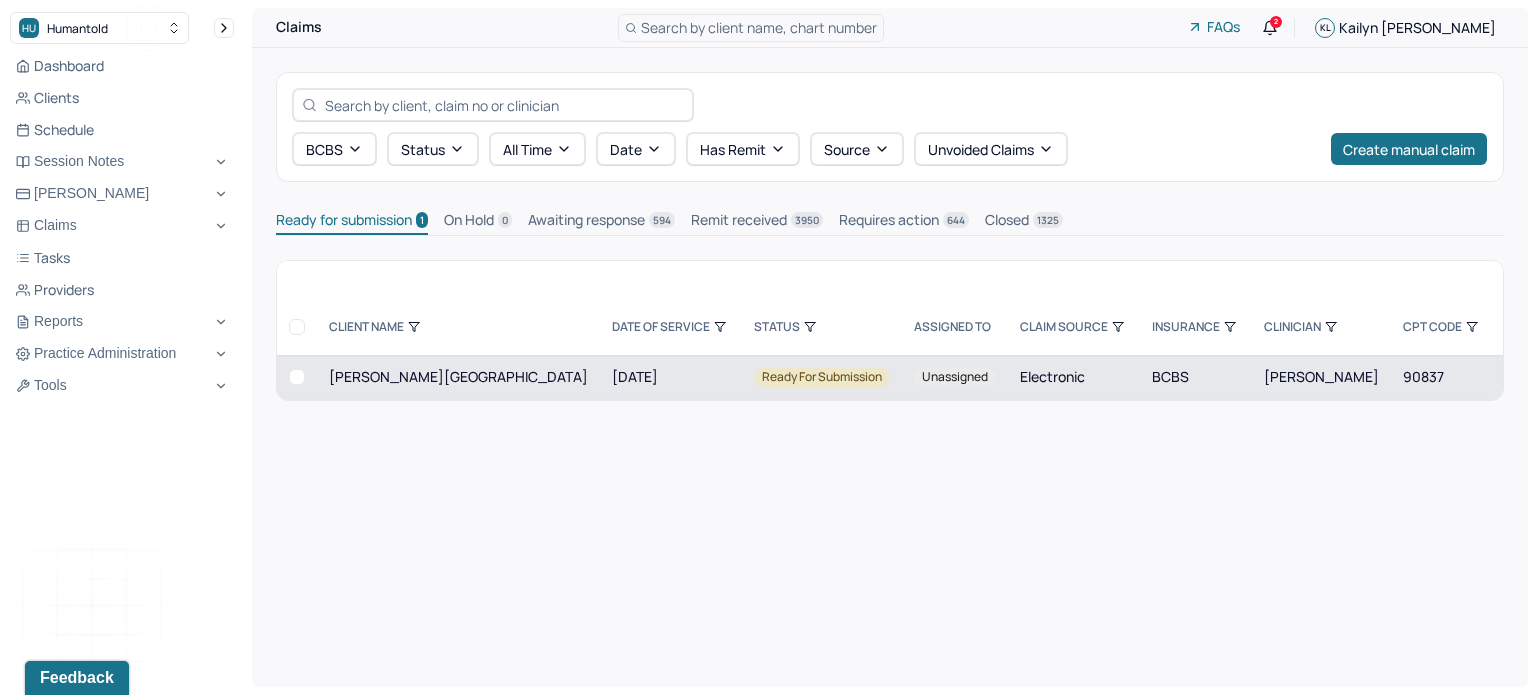 click at bounding box center [297, 377] 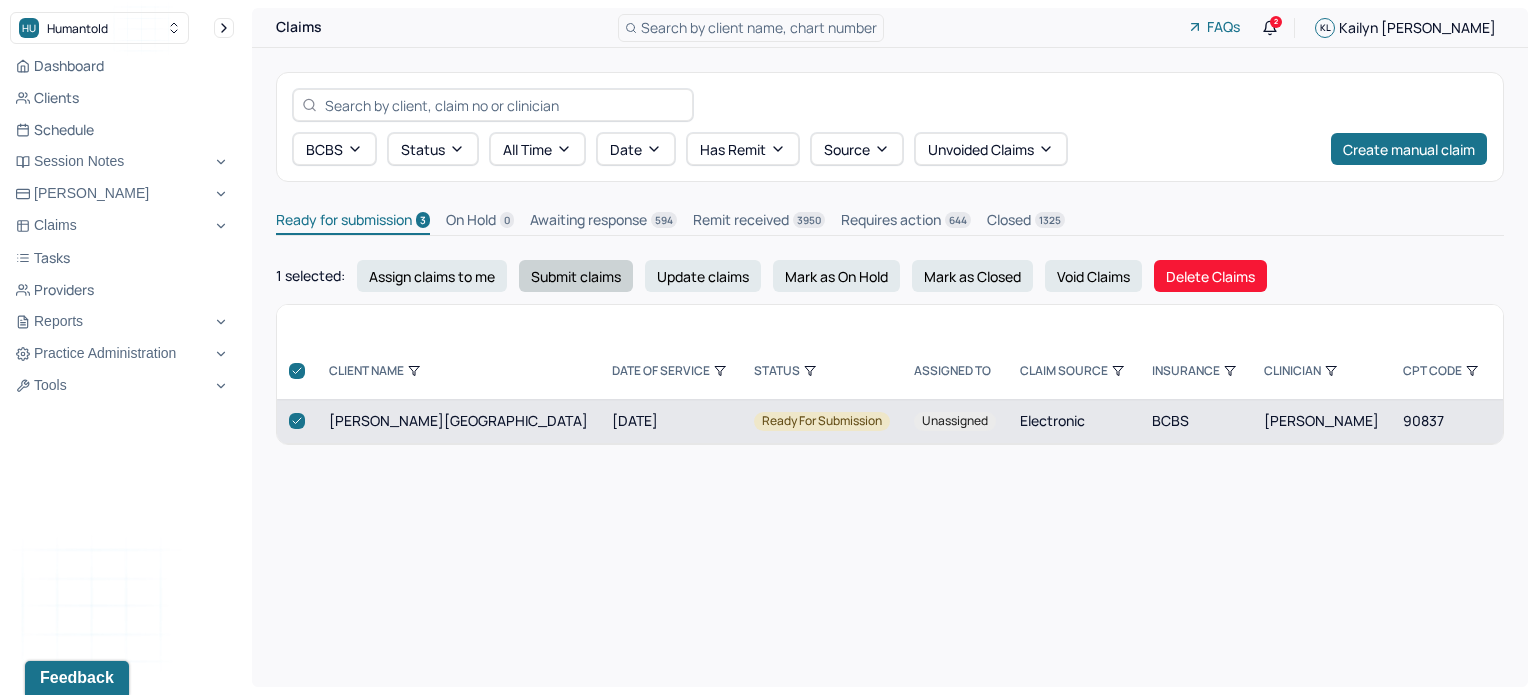 click on "Submit claims" at bounding box center (576, 276) 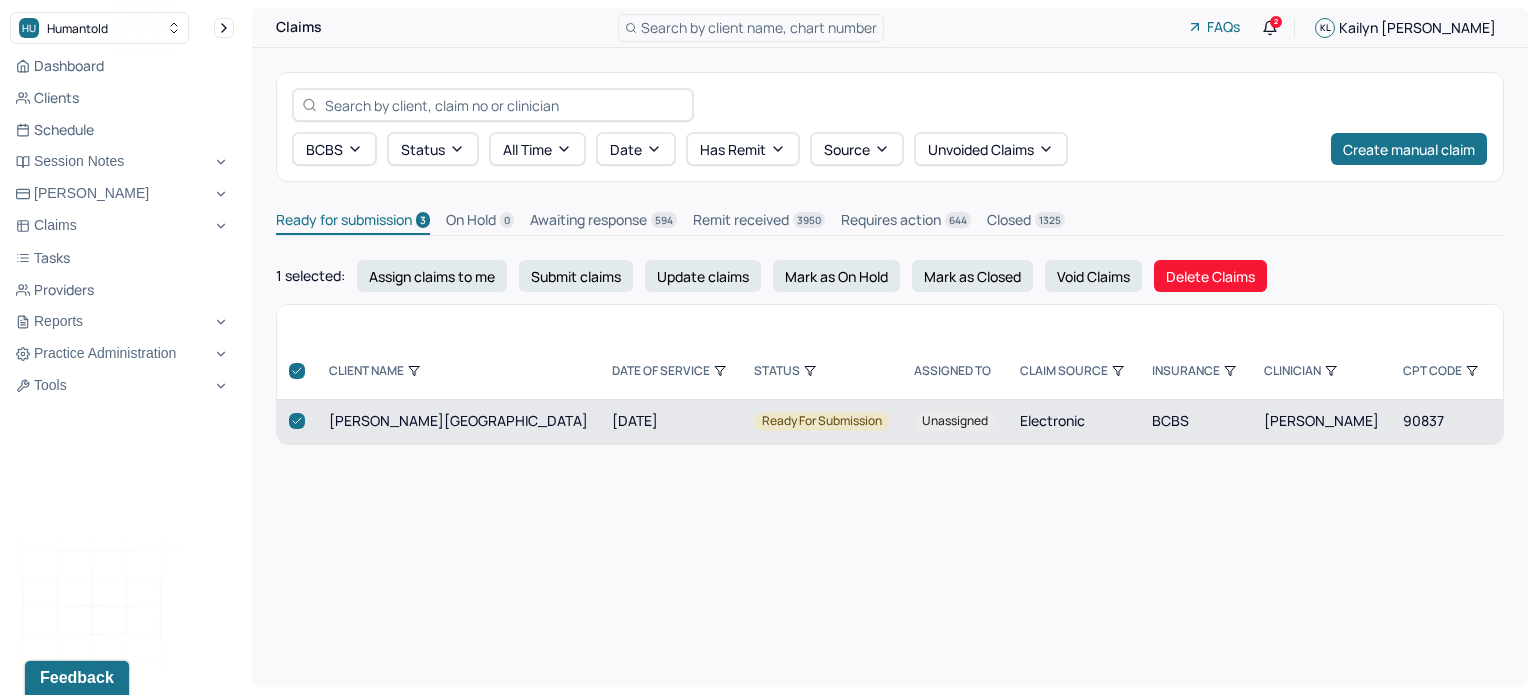 click on "Electronic" at bounding box center [1074, 421] 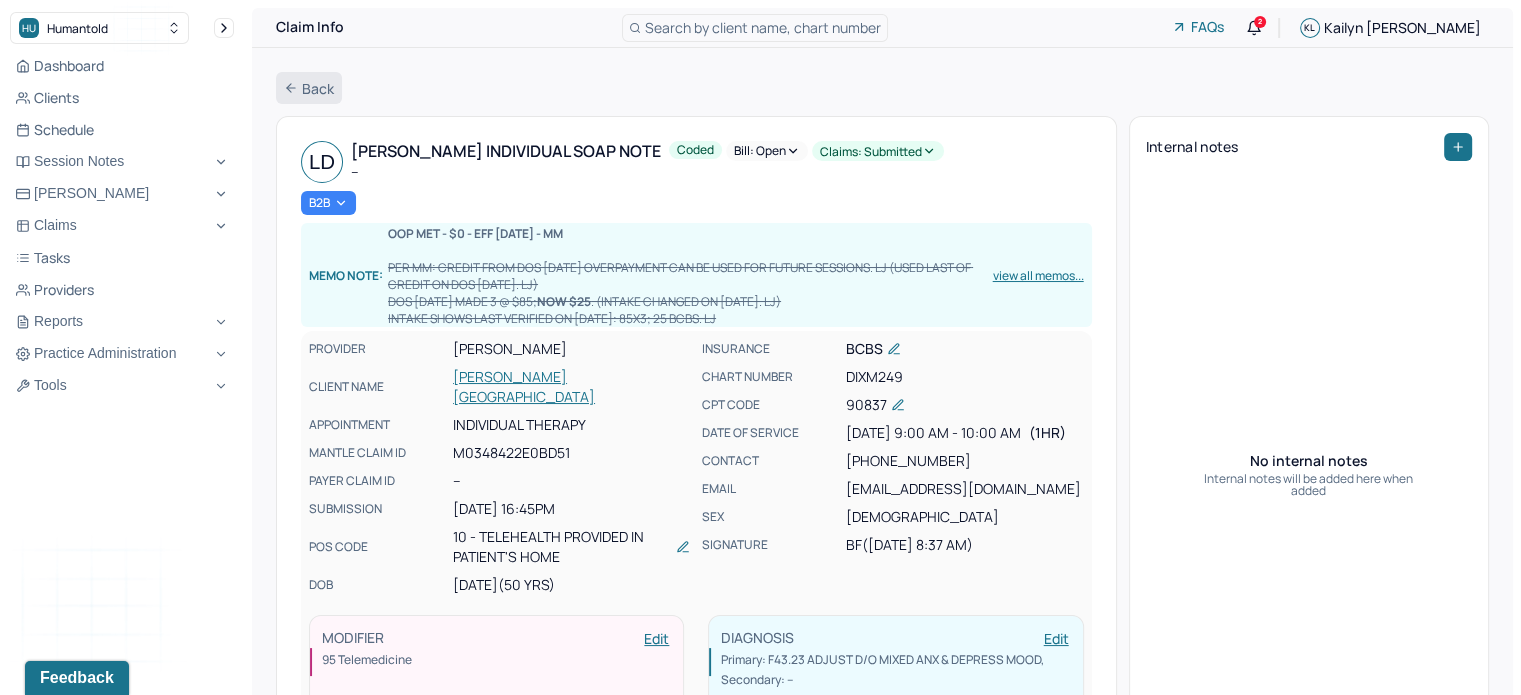 click on "Back" at bounding box center [309, 88] 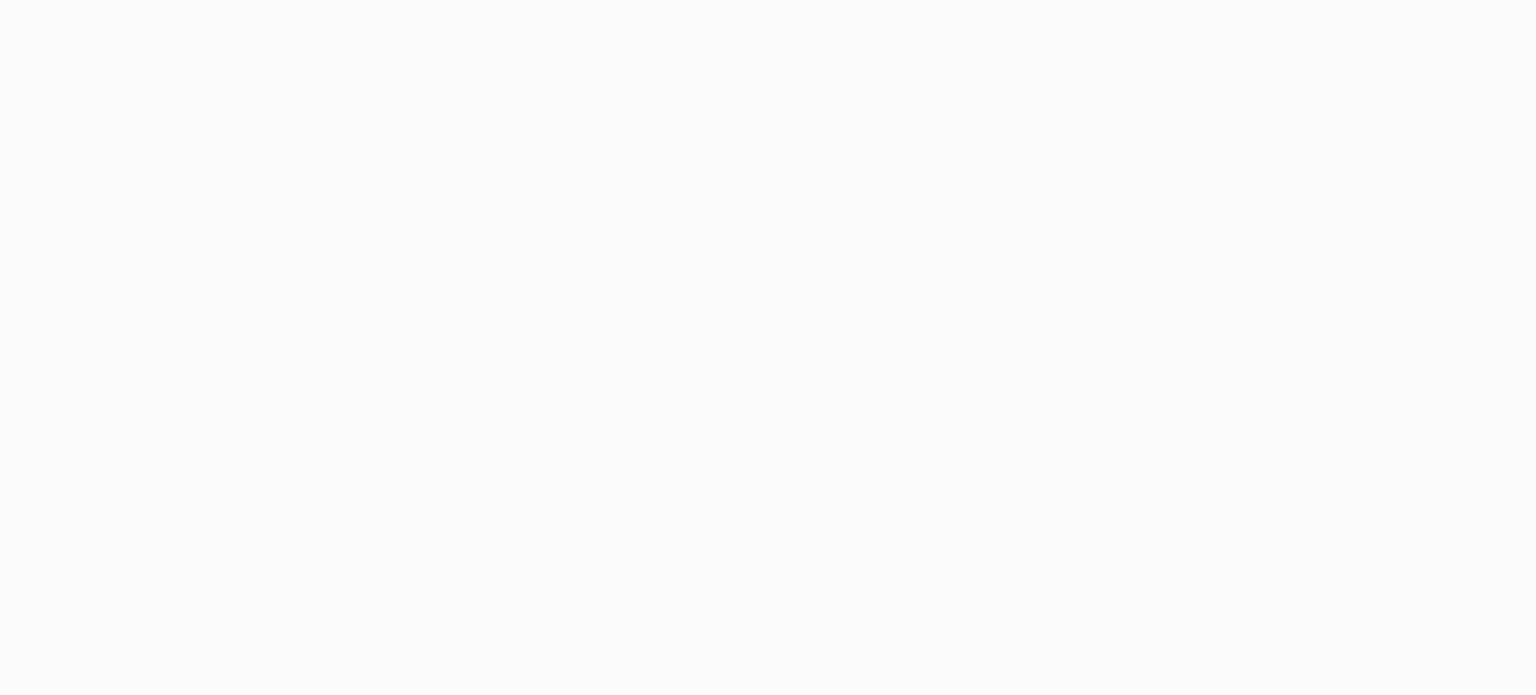 scroll, scrollTop: 0, scrollLeft: 0, axis: both 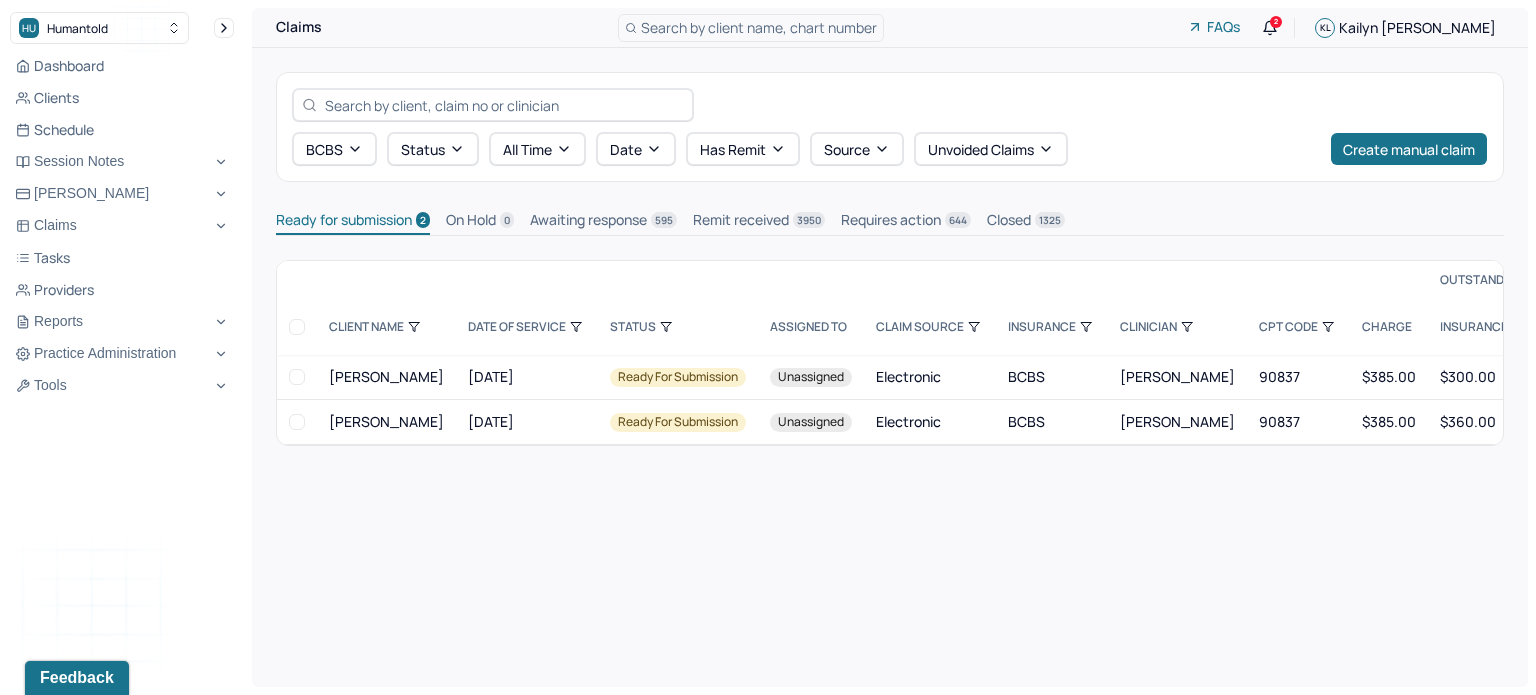 click at bounding box center (297, 327) 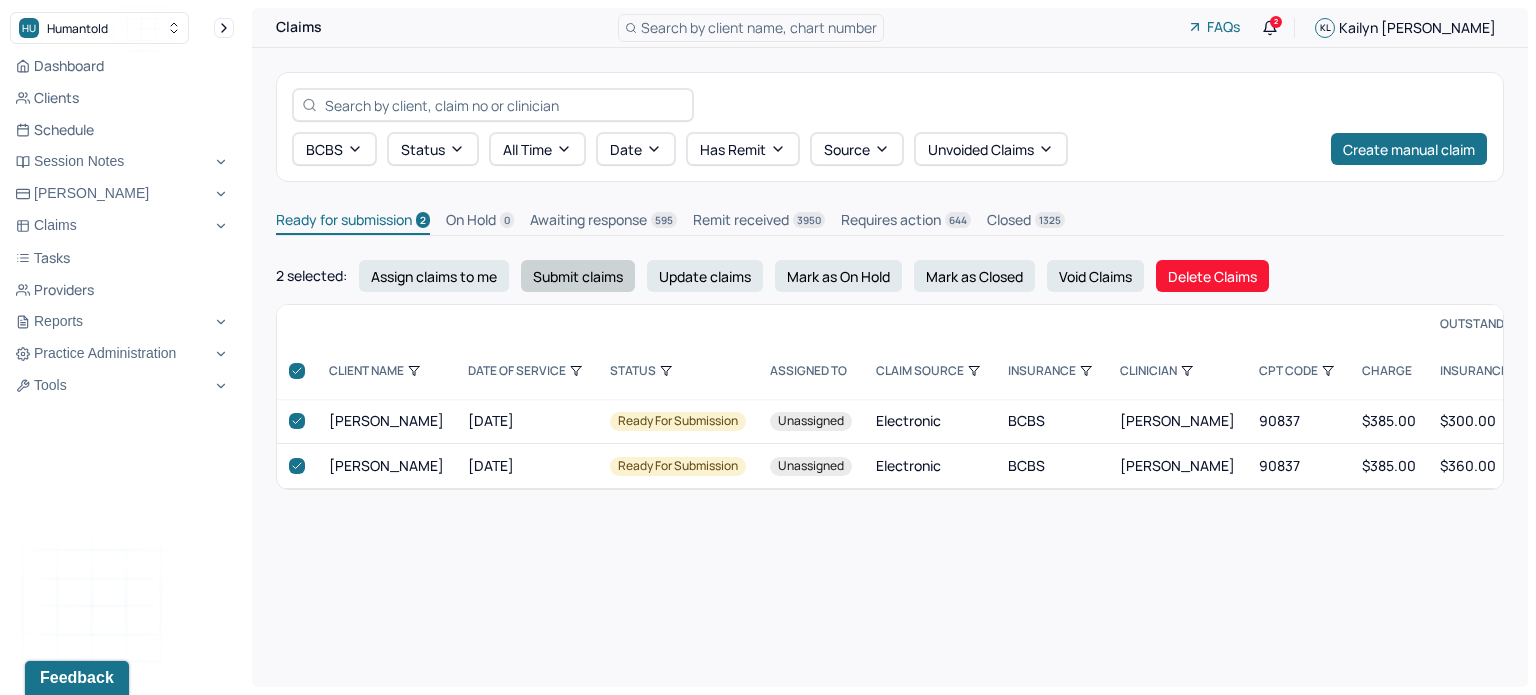 click on "Submit claims" at bounding box center [578, 276] 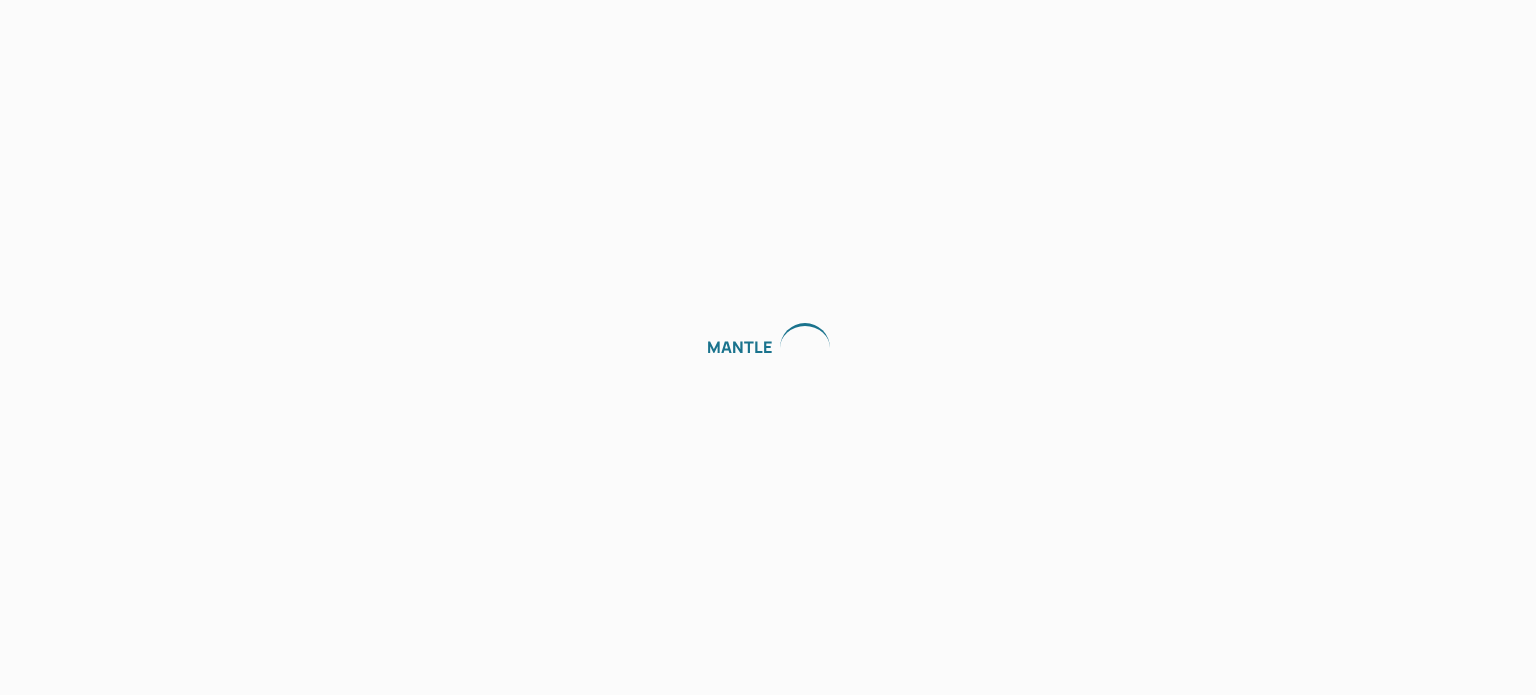 scroll, scrollTop: 0, scrollLeft: 0, axis: both 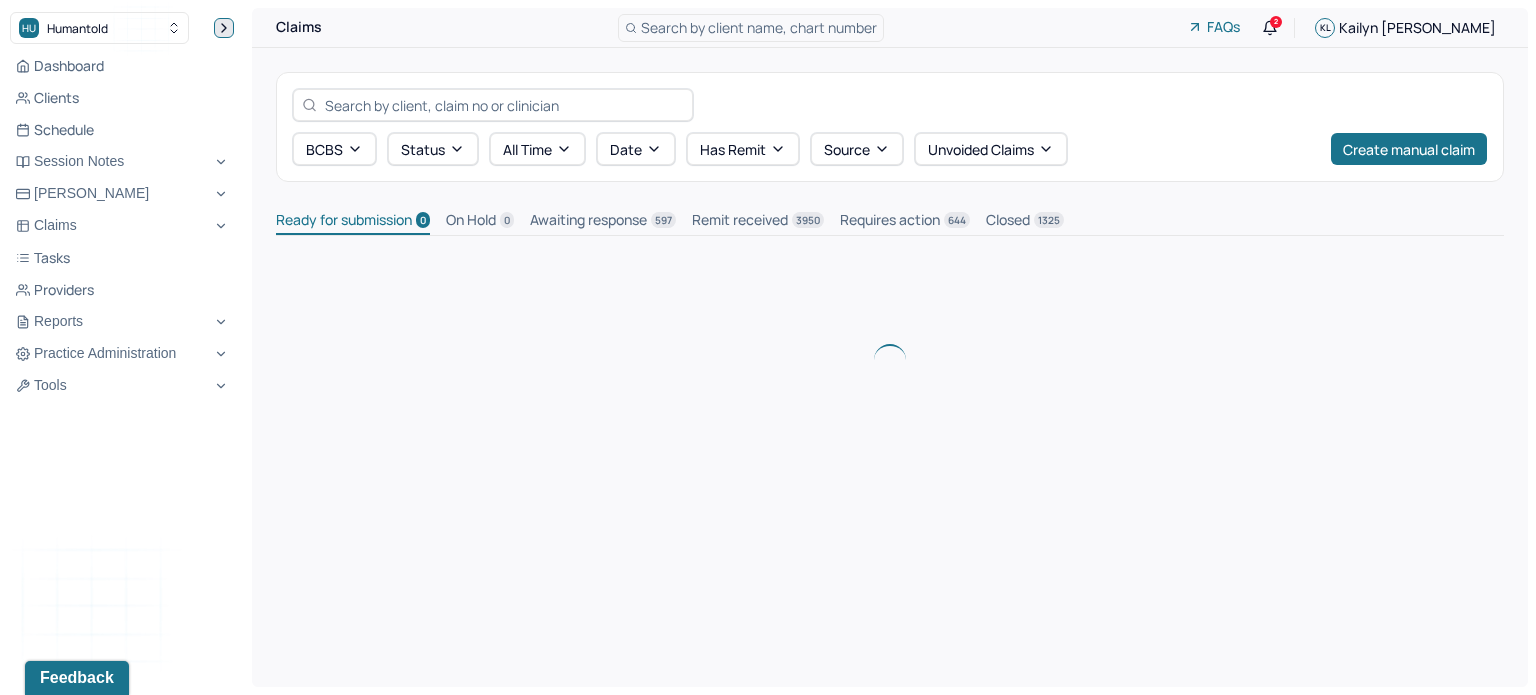 click 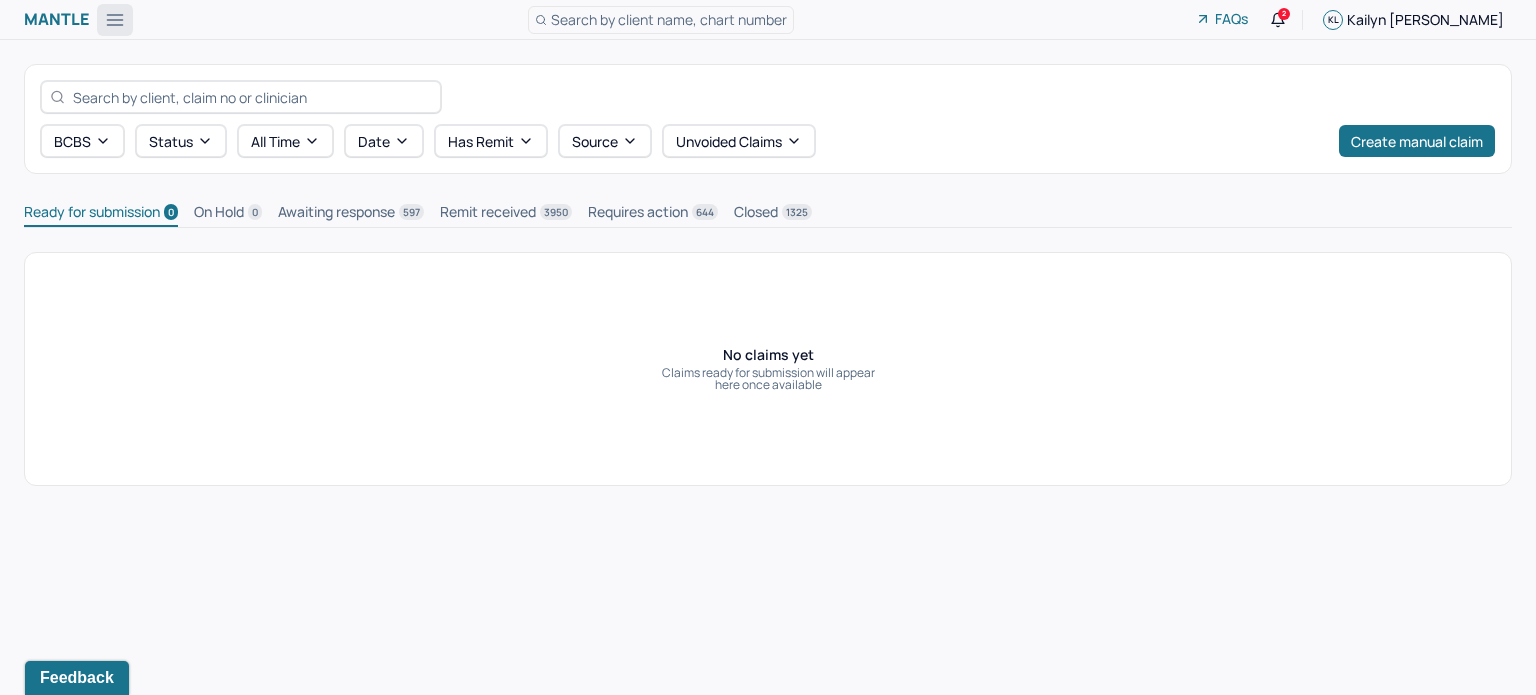 click 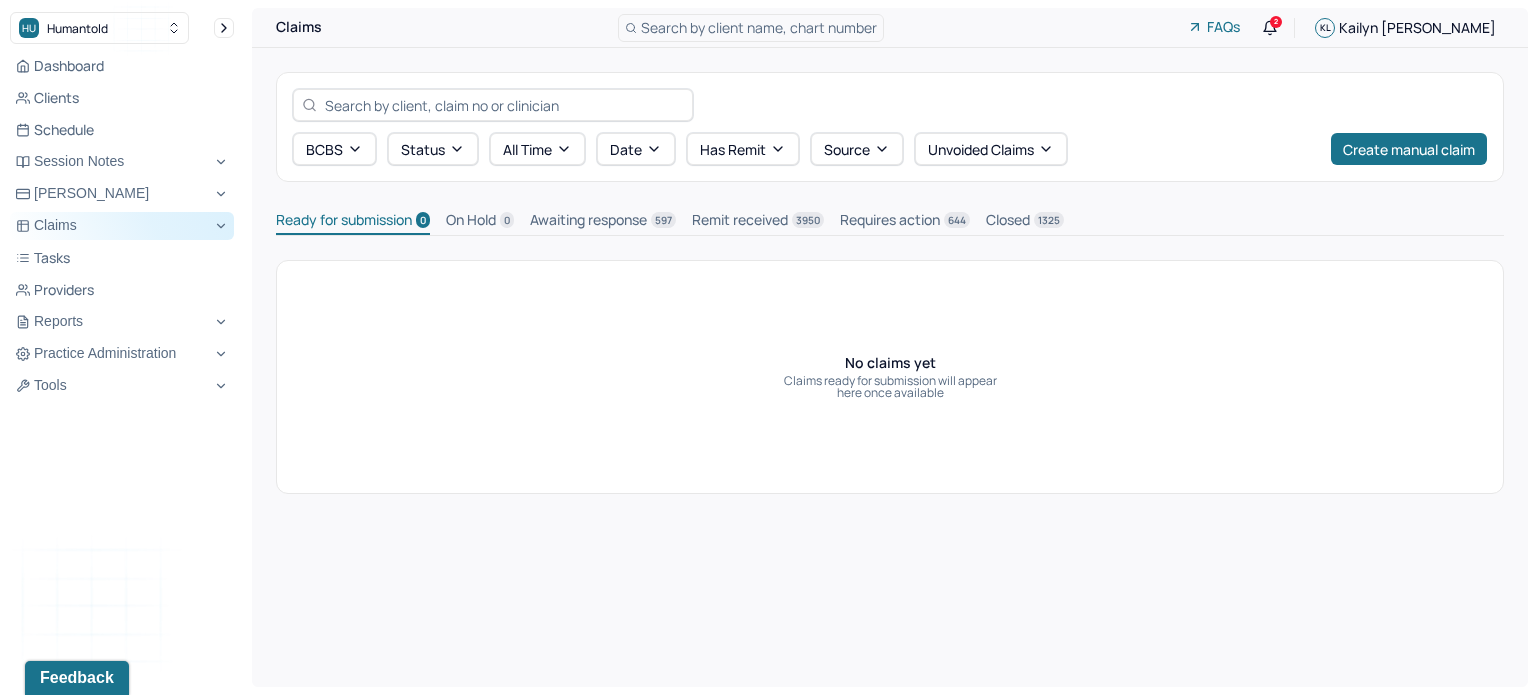 click on "Claims" at bounding box center [122, 226] 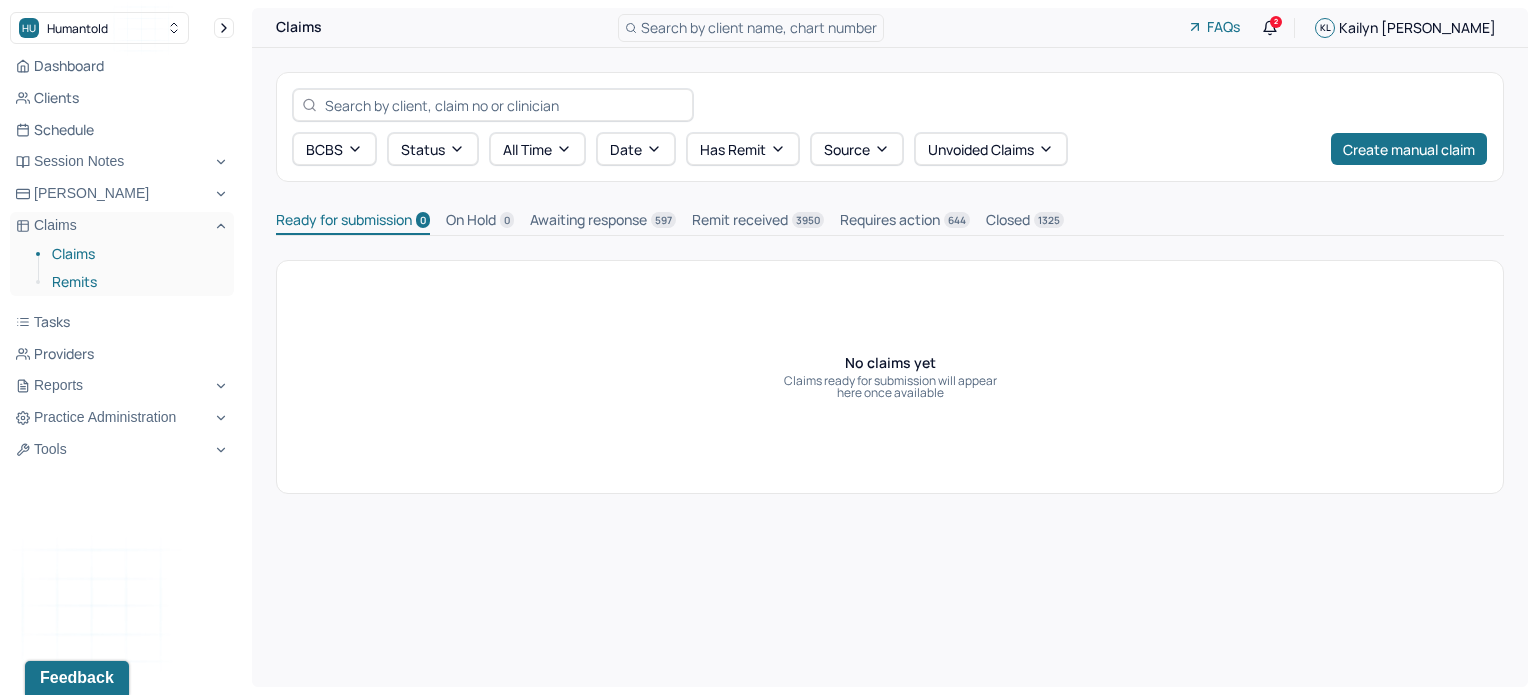 click on "Remits" at bounding box center (135, 282) 